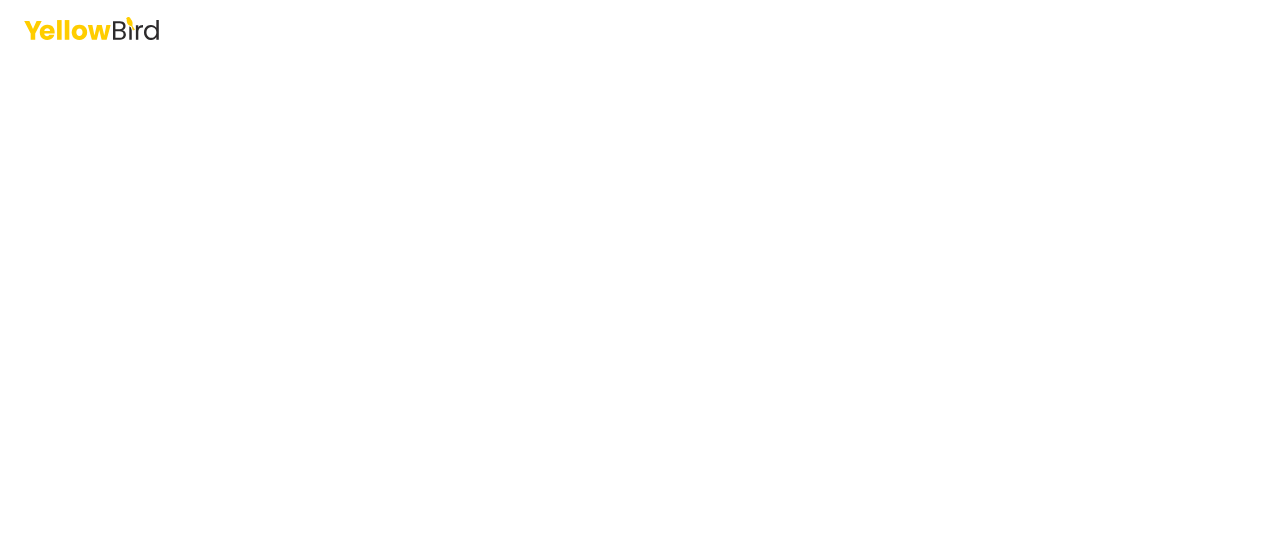 scroll, scrollTop: 0, scrollLeft: 0, axis: both 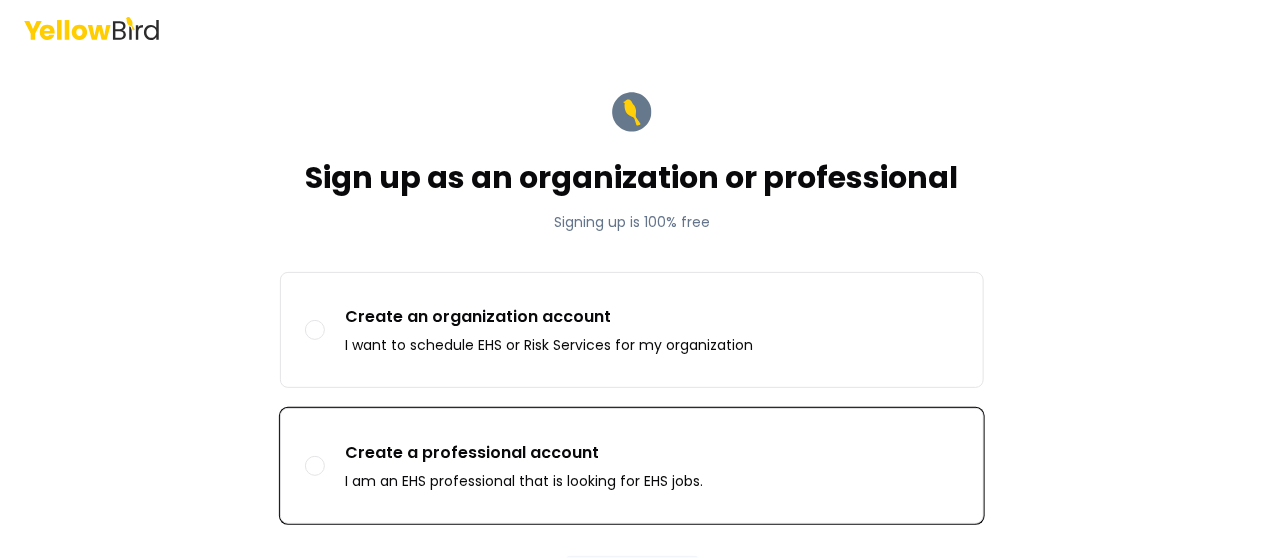 click on "I am an EHS professional that is looking for EHS jobs." at bounding box center (524, 481) 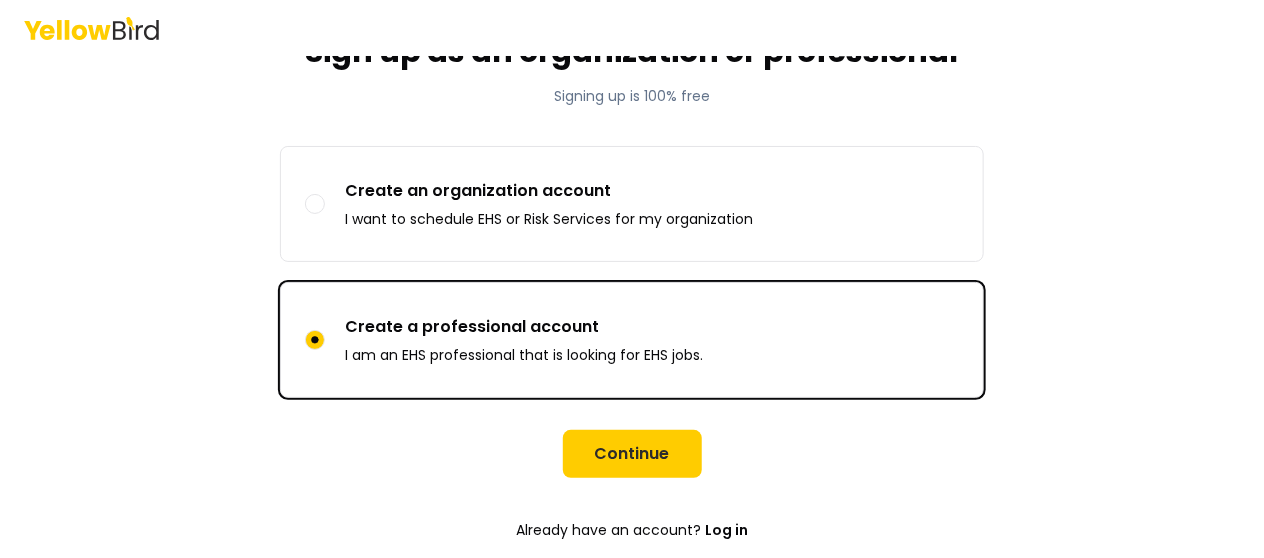 scroll, scrollTop: 132, scrollLeft: 0, axis: vertical 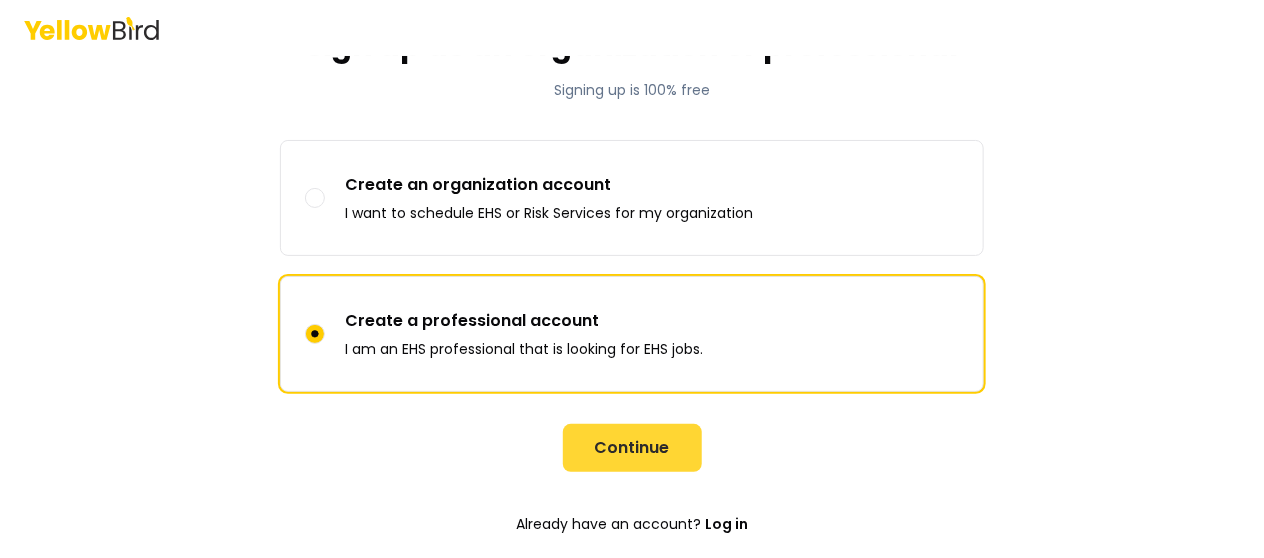 click on "Continue" at bounding box center (632, 448) 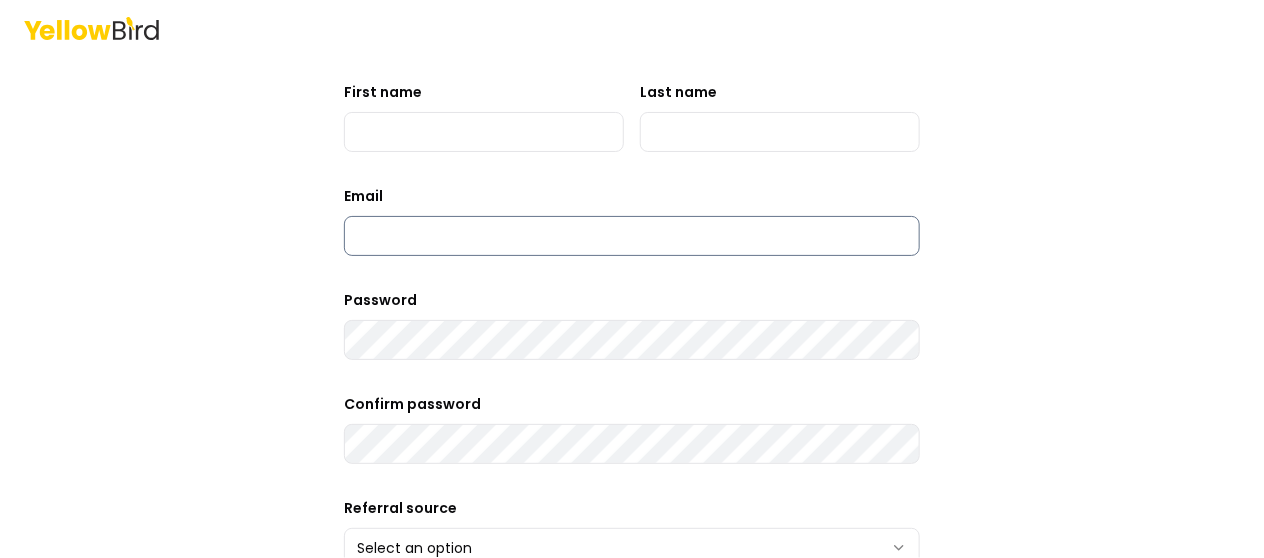 type on "**********" 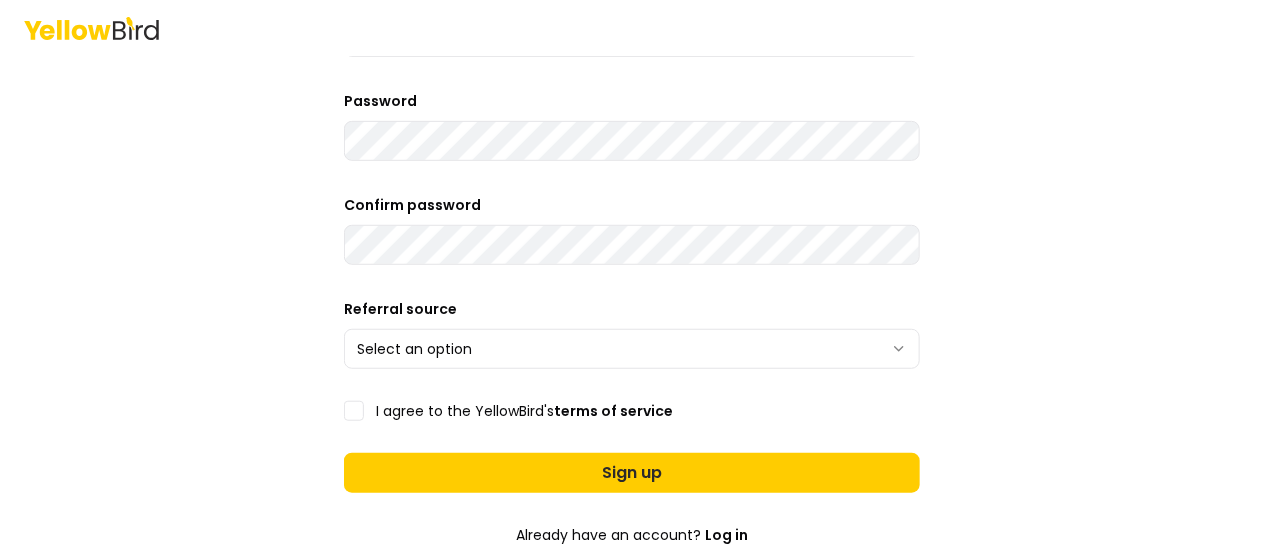 scroll, scrollTop: 332, scrollLeft: 0, axis: vertical 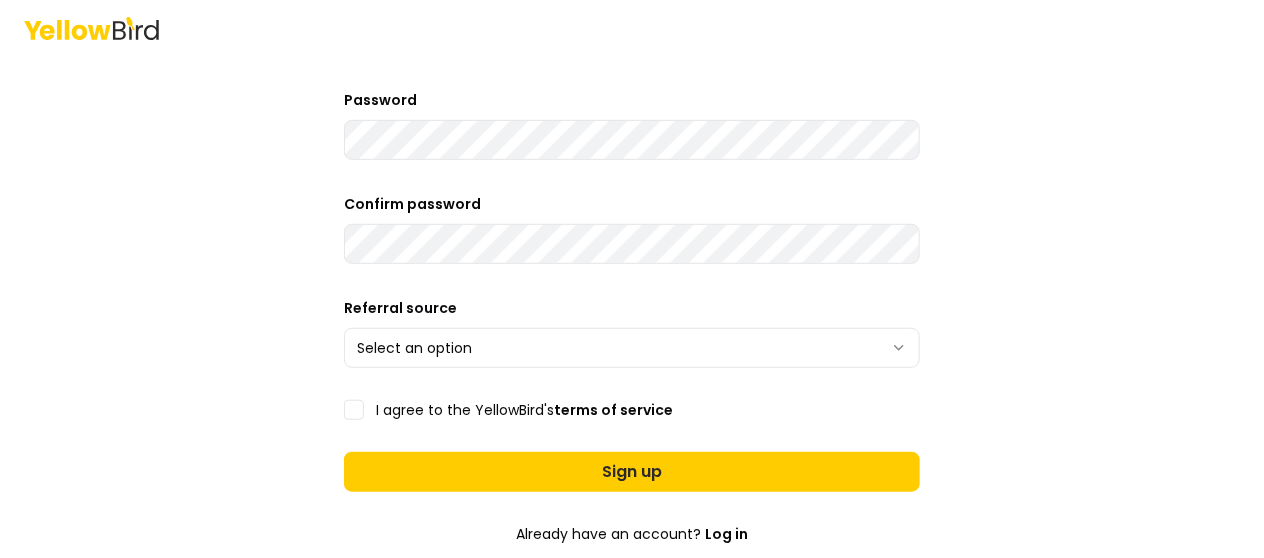 click on "Sign up as a professional First name [FIRST] Last name [LAST] Email [EMAIL] Password Confirm password Referral source Select an option [REFERRAL] [REFERRAL] [REFERRAL] [REFERRAL] [REFERRAL] [REFERRAL] [REFERRAL] [REFERRAL] I agree to the YellowBird's terms of service Sign up Already have an account? Log in Trusted by" at bounding box center [632, 279] 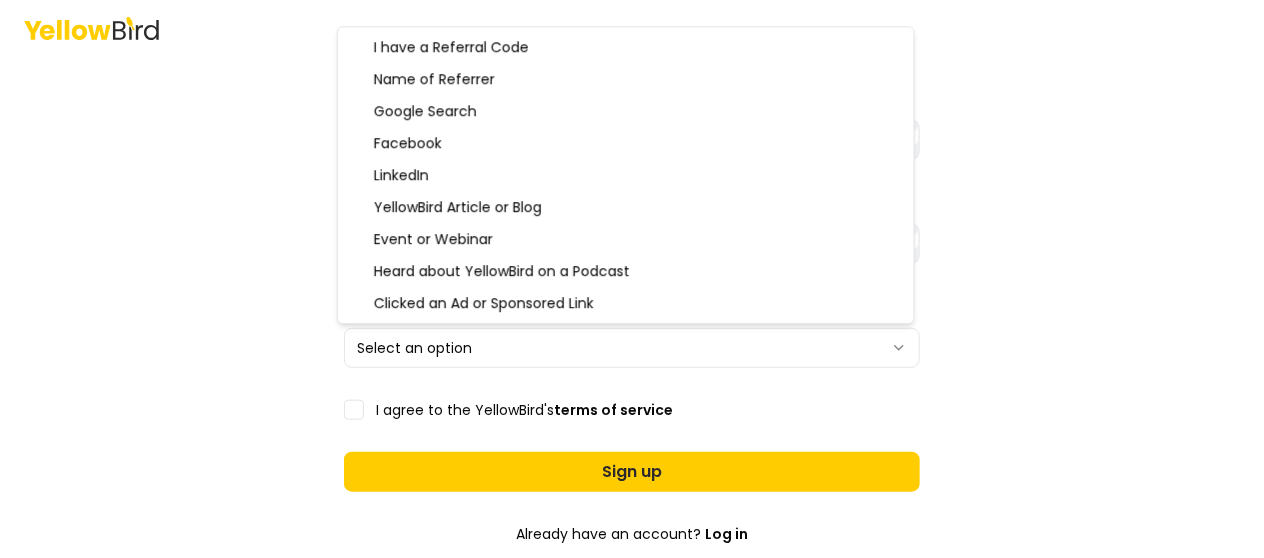 select on "******" 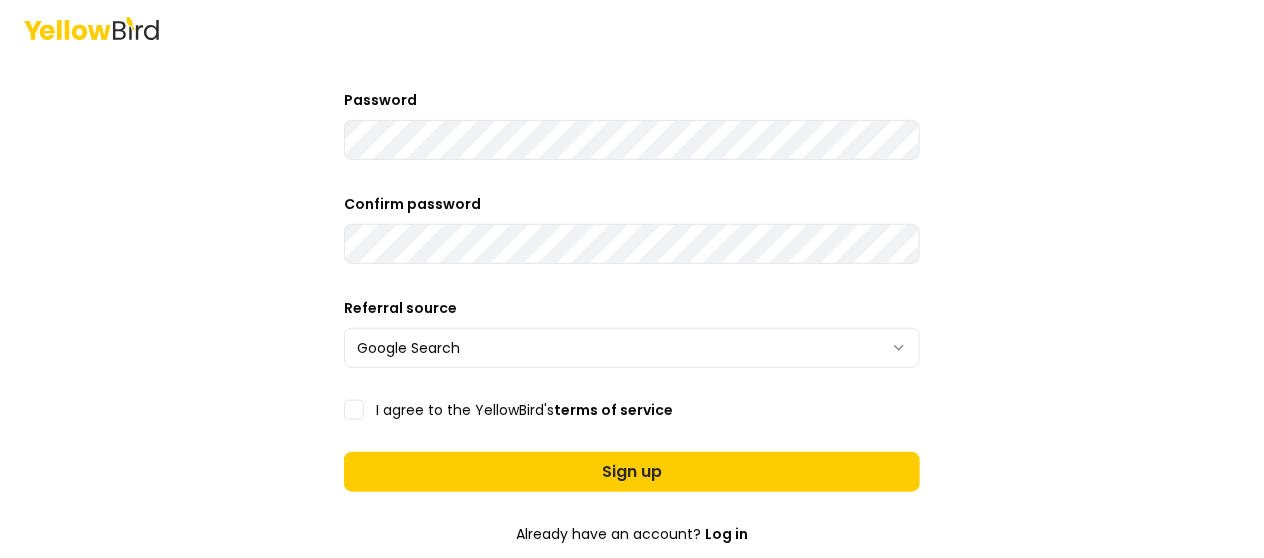click on "I agree to the YellowBird's  terms of service" at bounding box center (354, 410) 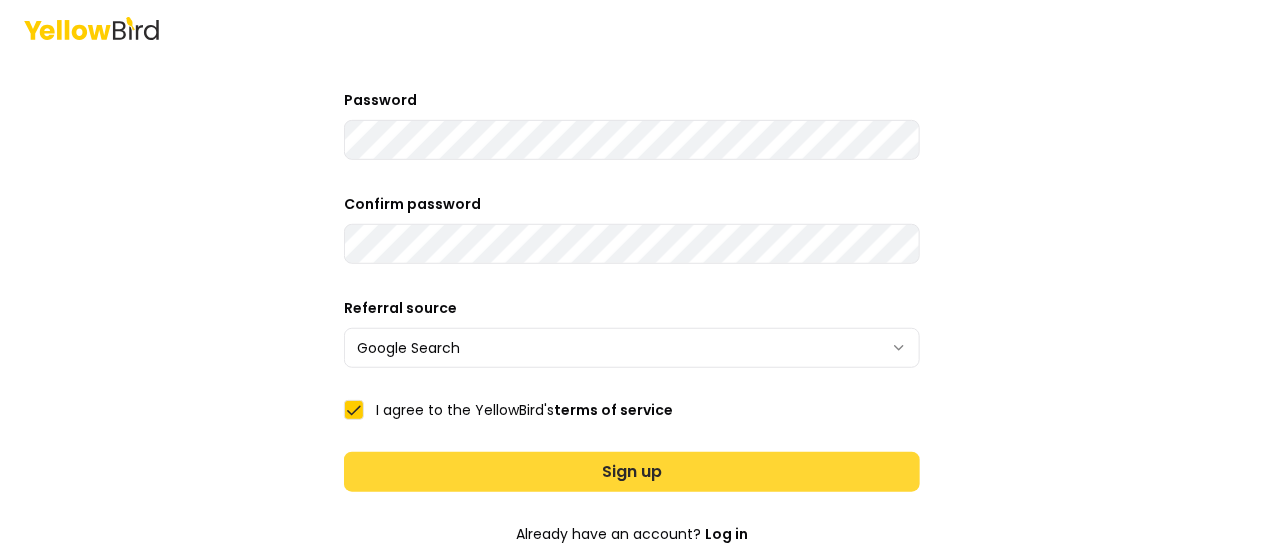 click on "Sign up" at bounding box center [632, 472] 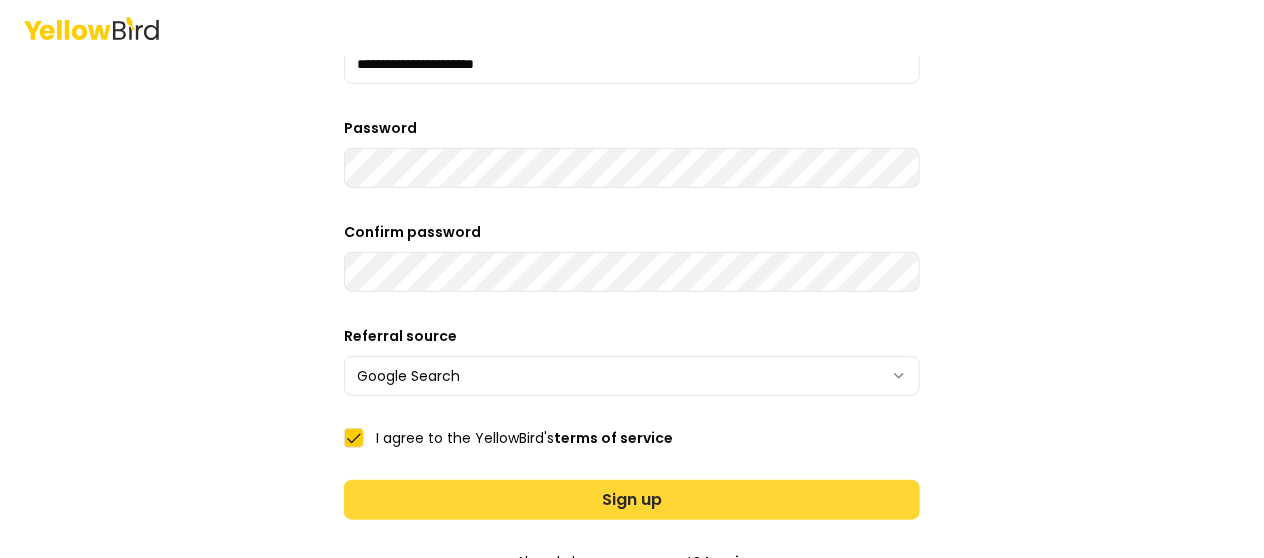 scroll, scrollTop: 0, scrollLeft: 0, axis: both 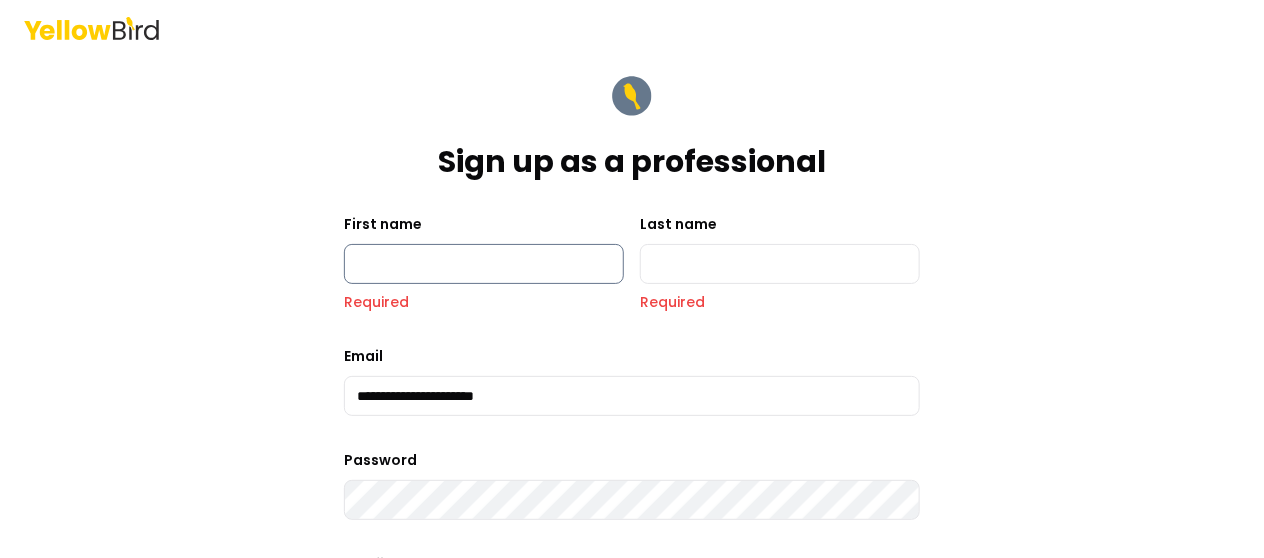 click on "First name" at bounding box center [484, 264] 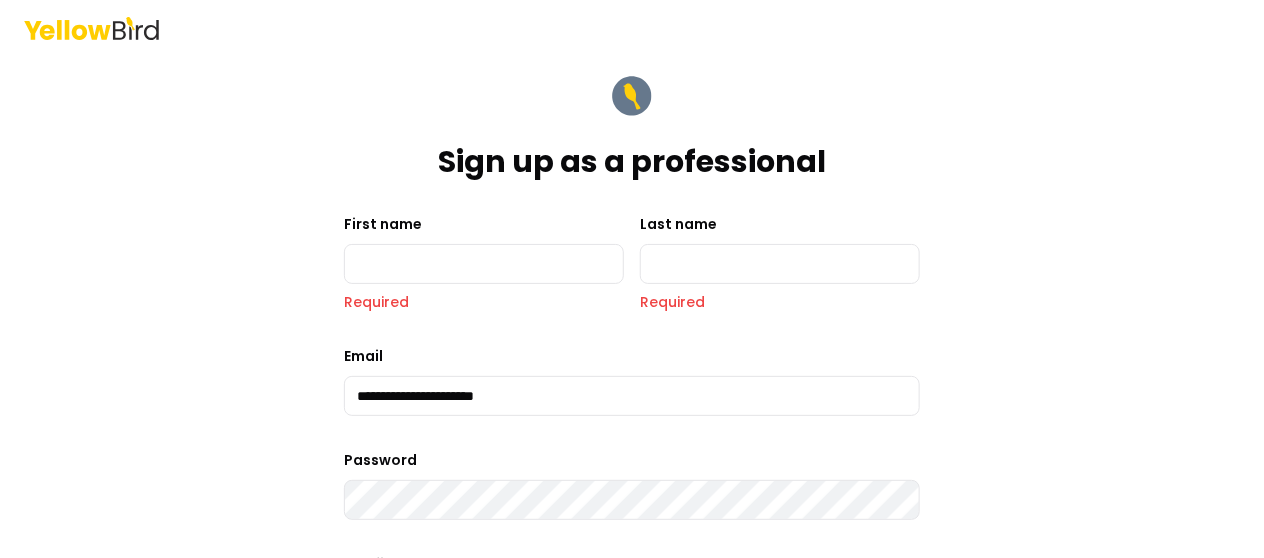 type on "********" 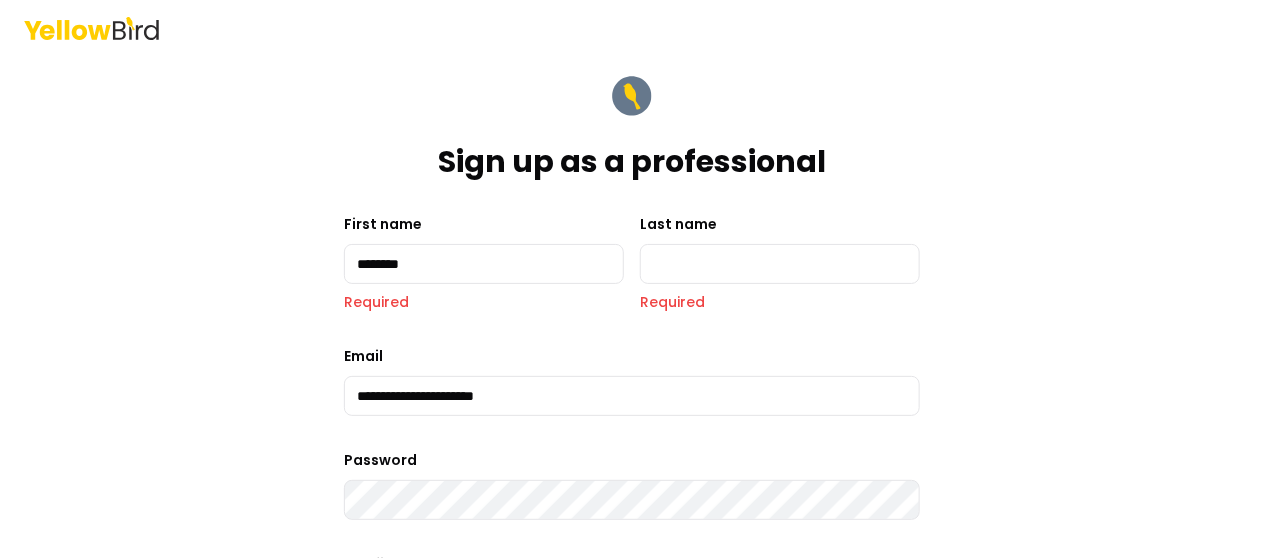 type on "****" 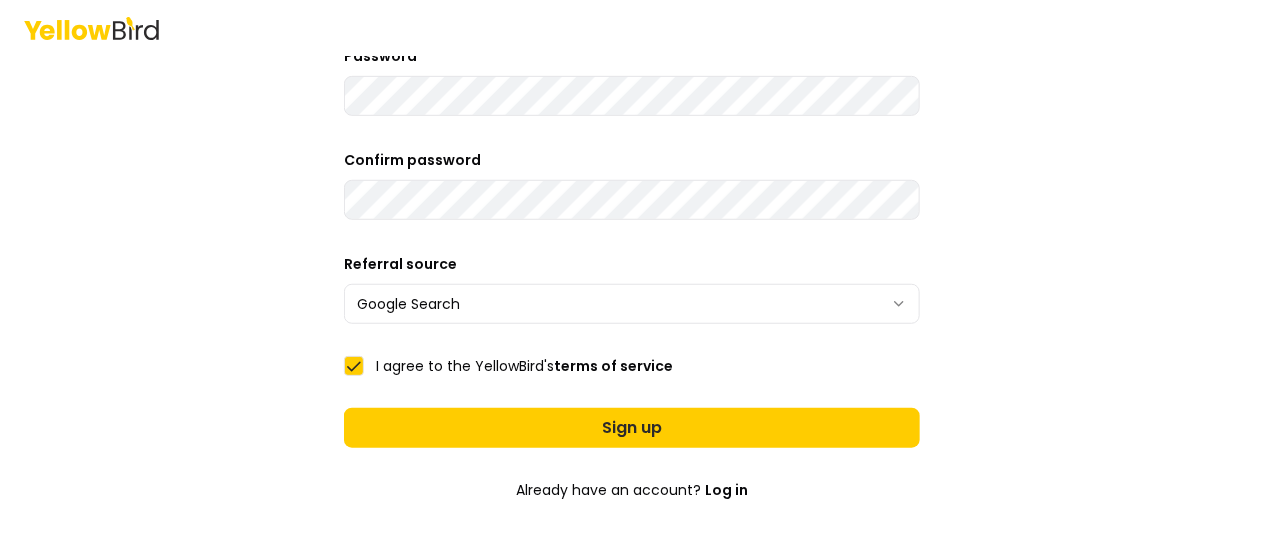 scroll, scrollTop: 400, scrollLeft: 0, axis: vertical 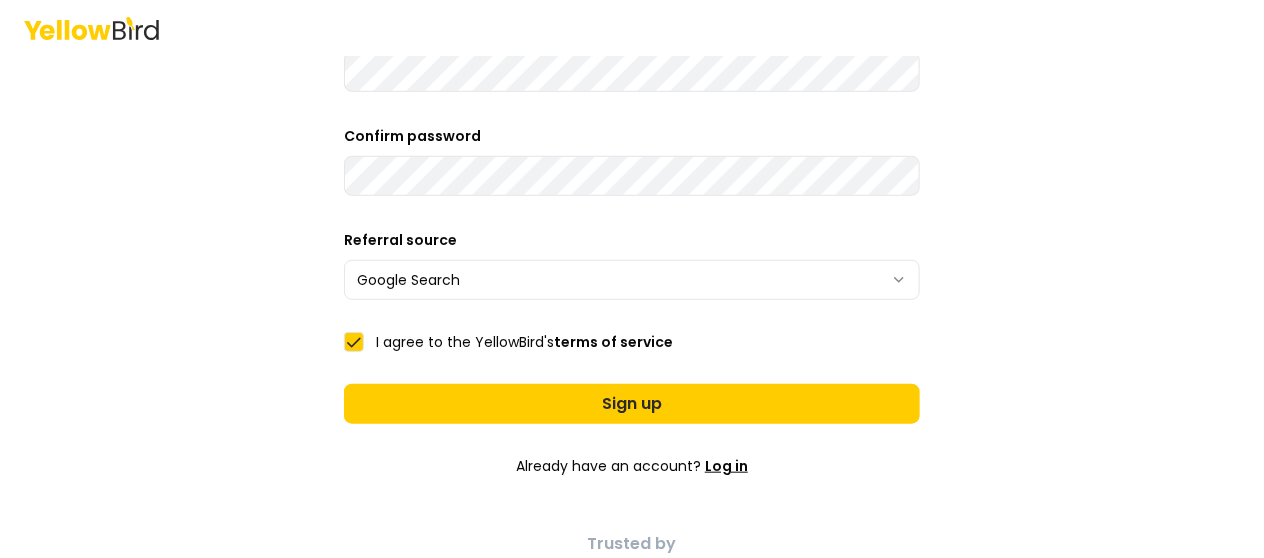 click on "Log in" at bounding box center (726, 466) 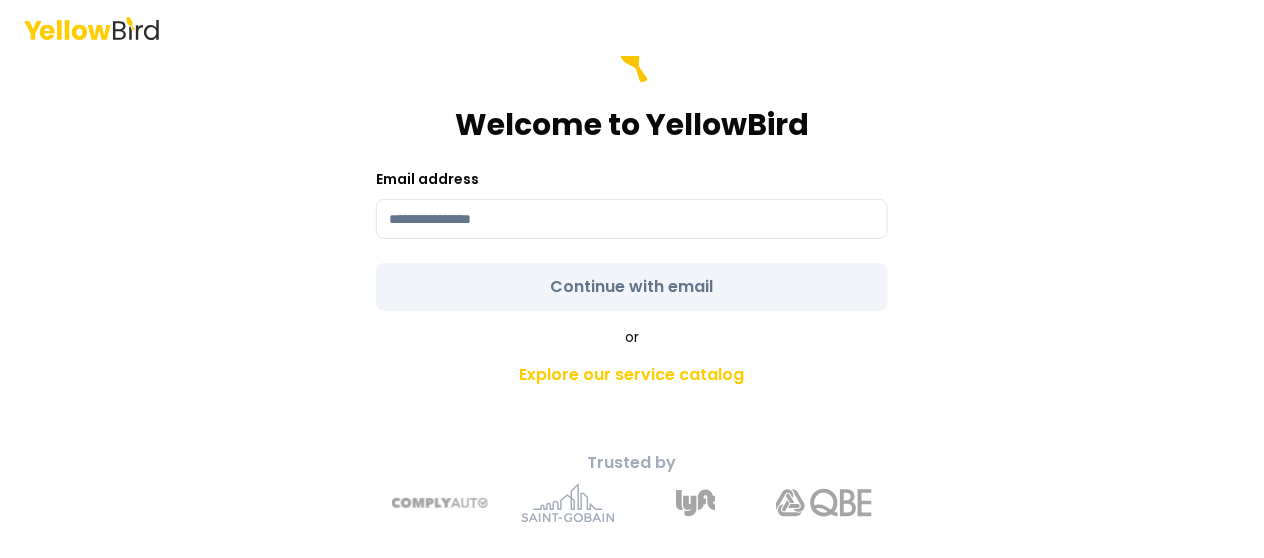 scroll, scrollTop: 0, scrollLeft: 0, axis: both 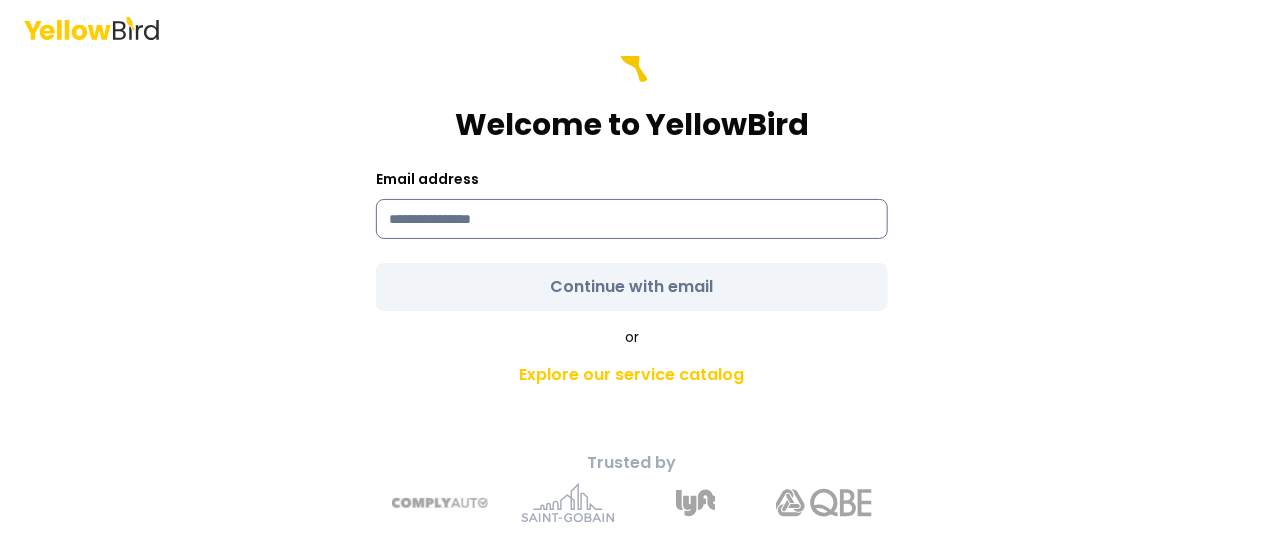 click at bounding box center [632, 219] 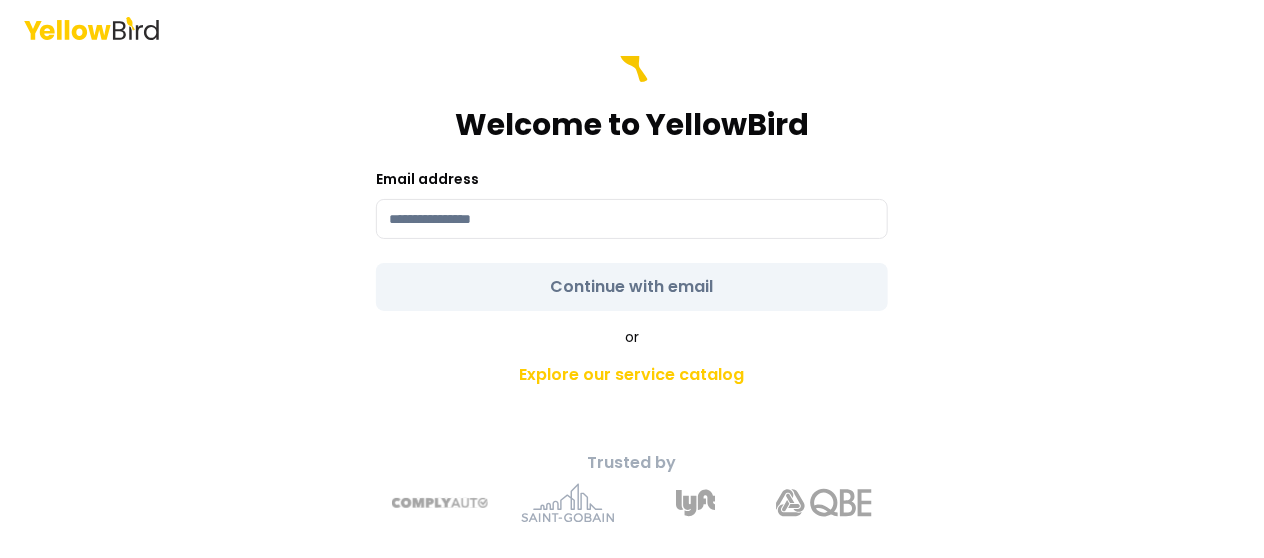 type on "**********" 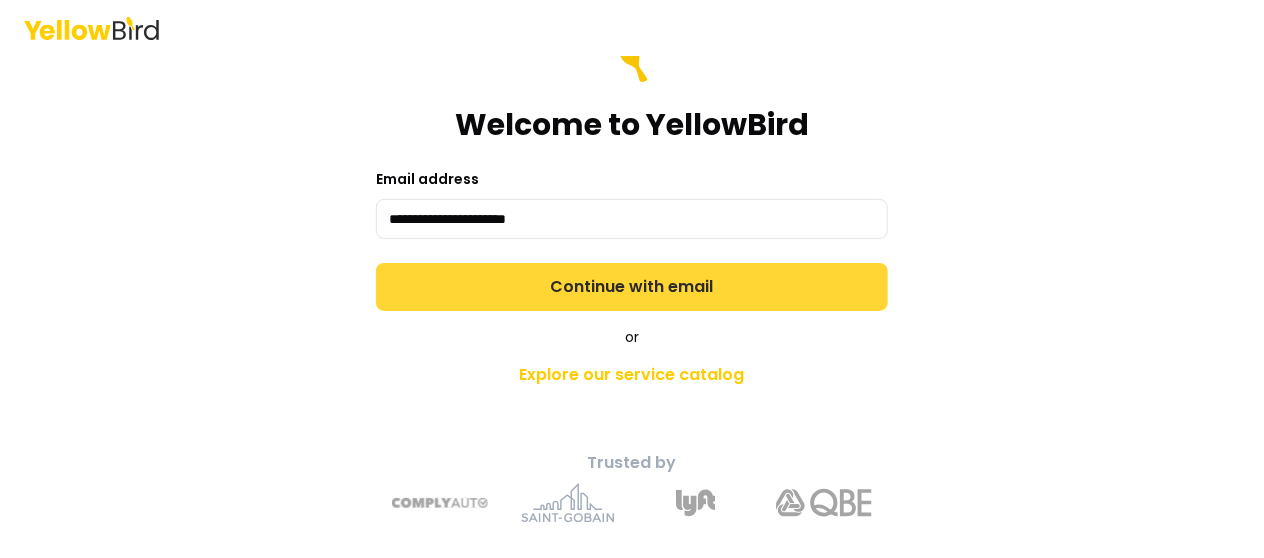 click on "Continue with email" at bounding box center [632, 287] 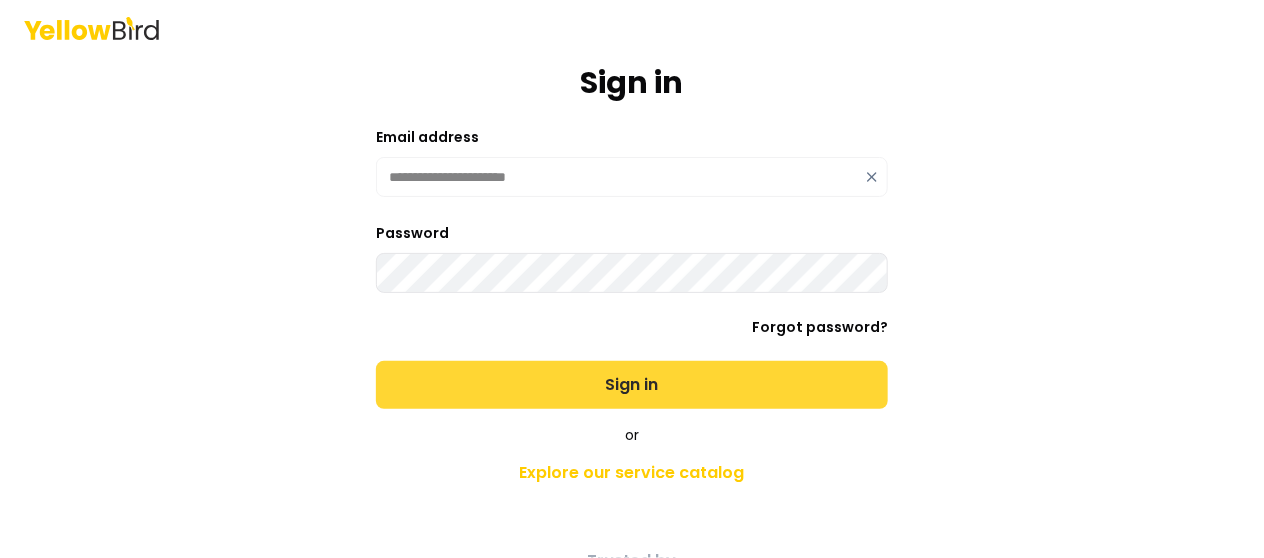 click on "Sign in" at bounding box center (632, 385) 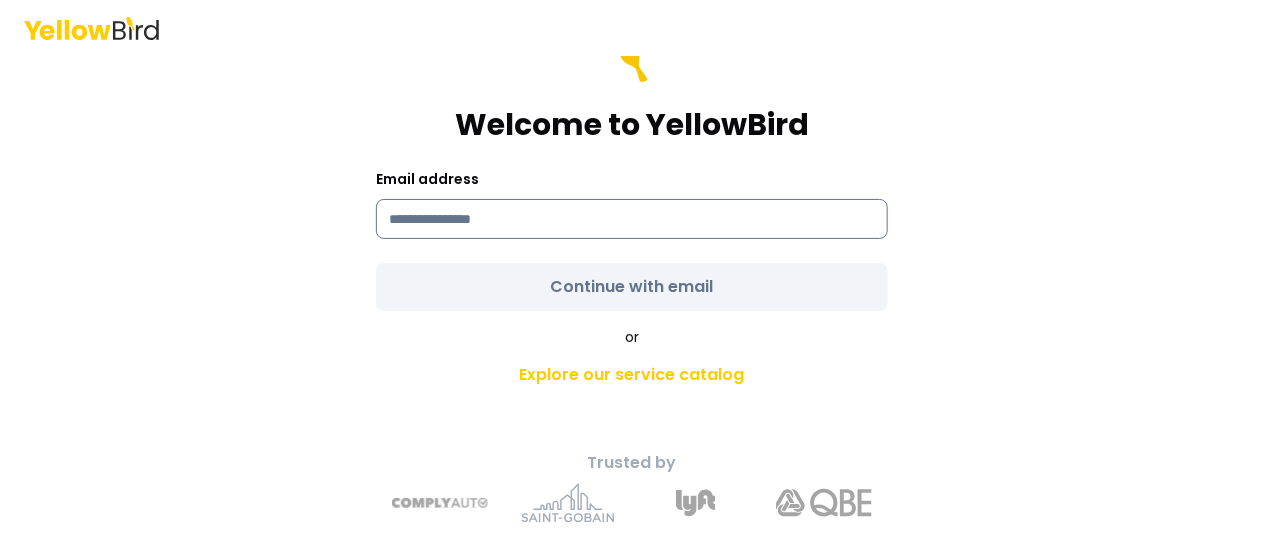 click at bounding box center [632, 219] 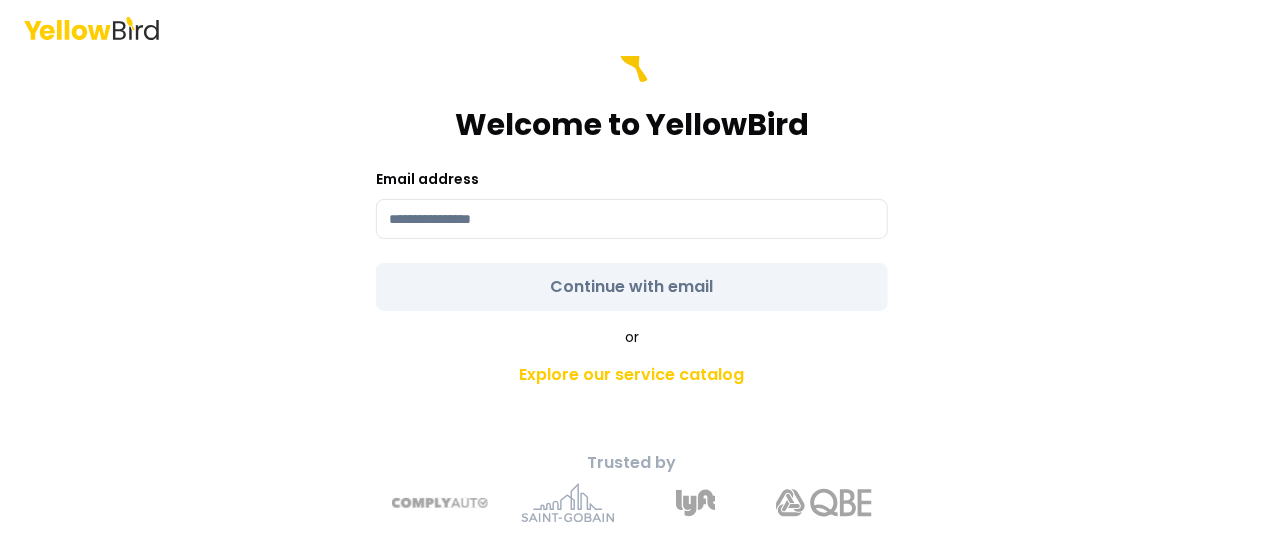type on "**********" 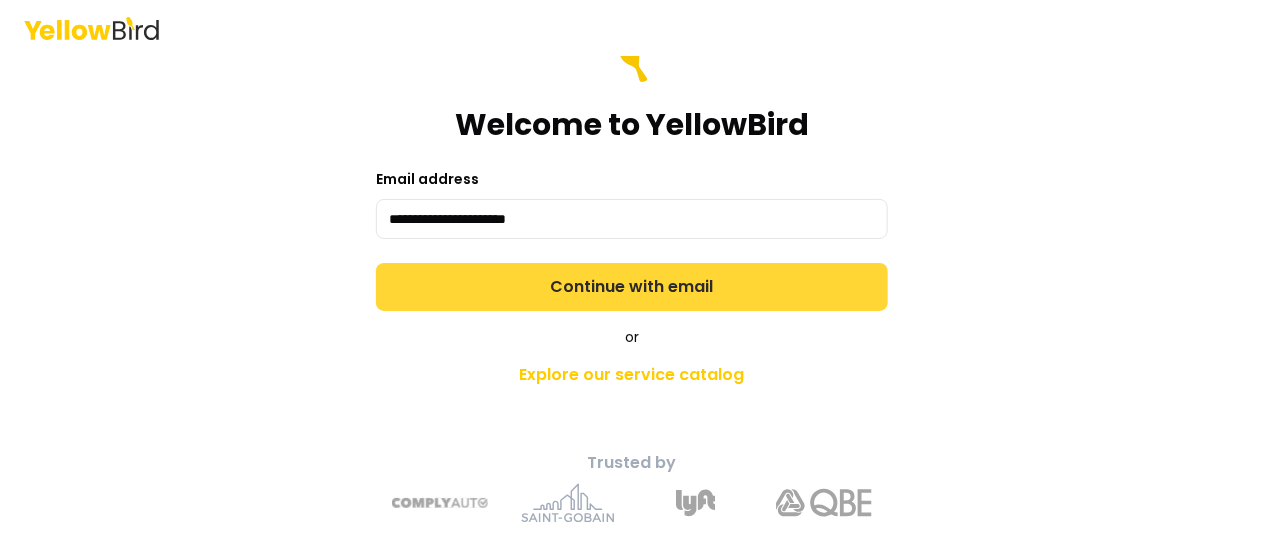 click on "Continue with email" at bounding box center [632, 287] 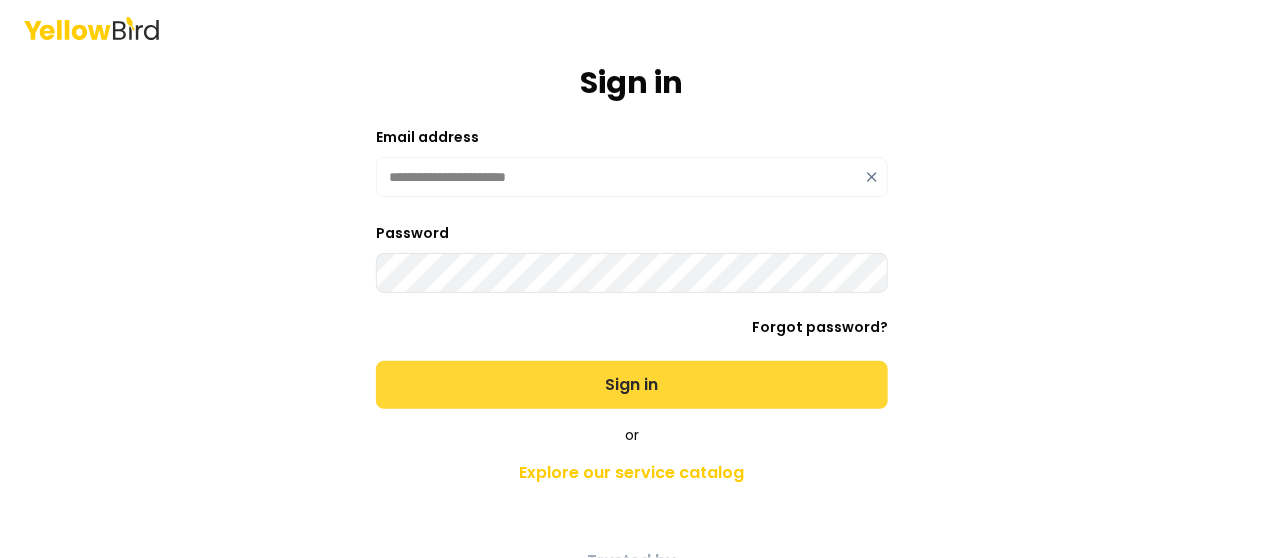 click on "Sign in" at bounding box center (632, 385) 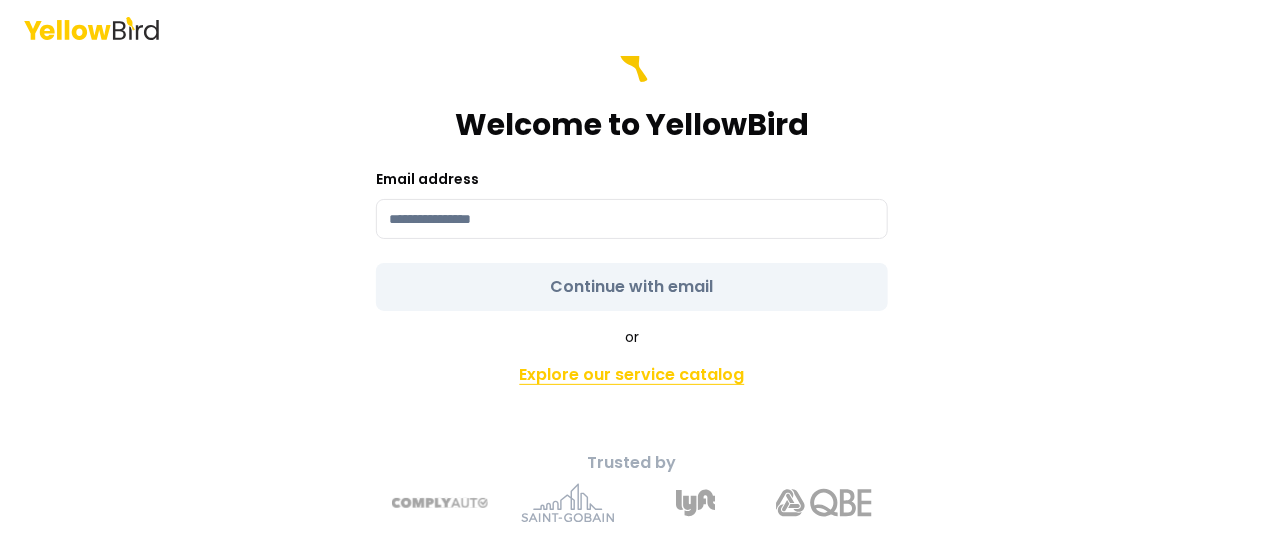 click on "Explore our service catalog" at bounding box center (632, 375) 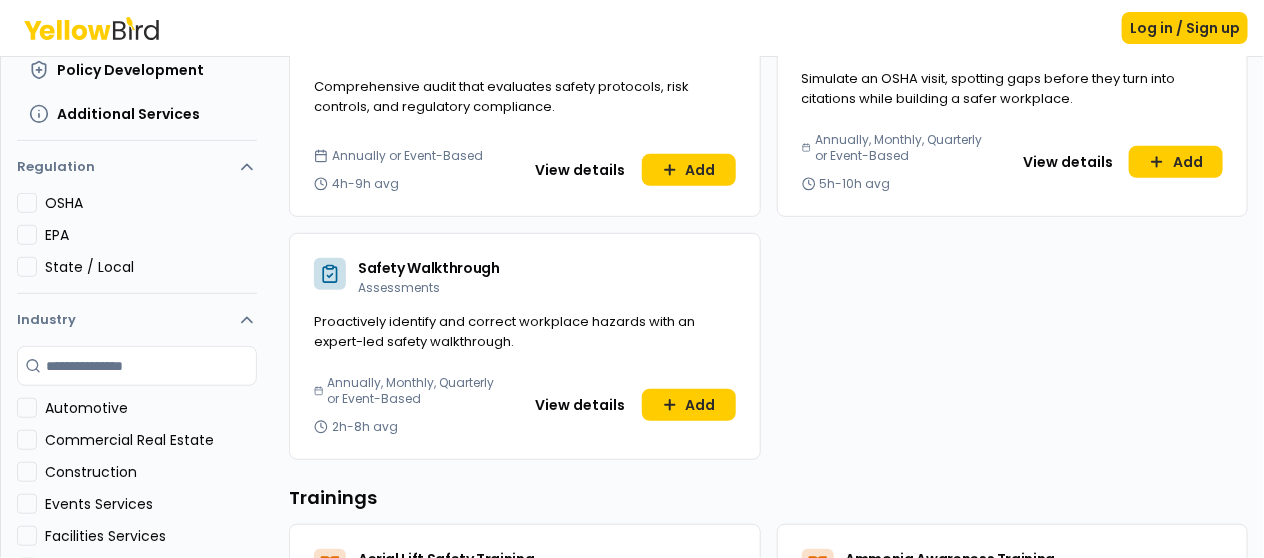 scroll, scrollTop: 0, scrollLeft: 0, axis: both 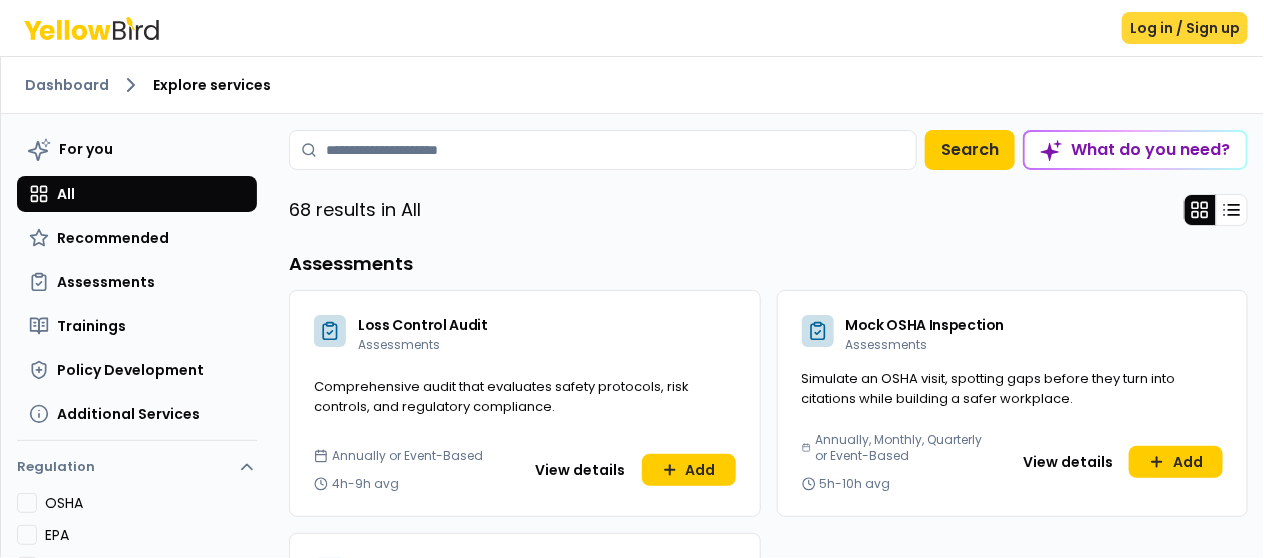 click on "Log in / Sign up" at bounding box center (1185, 28) 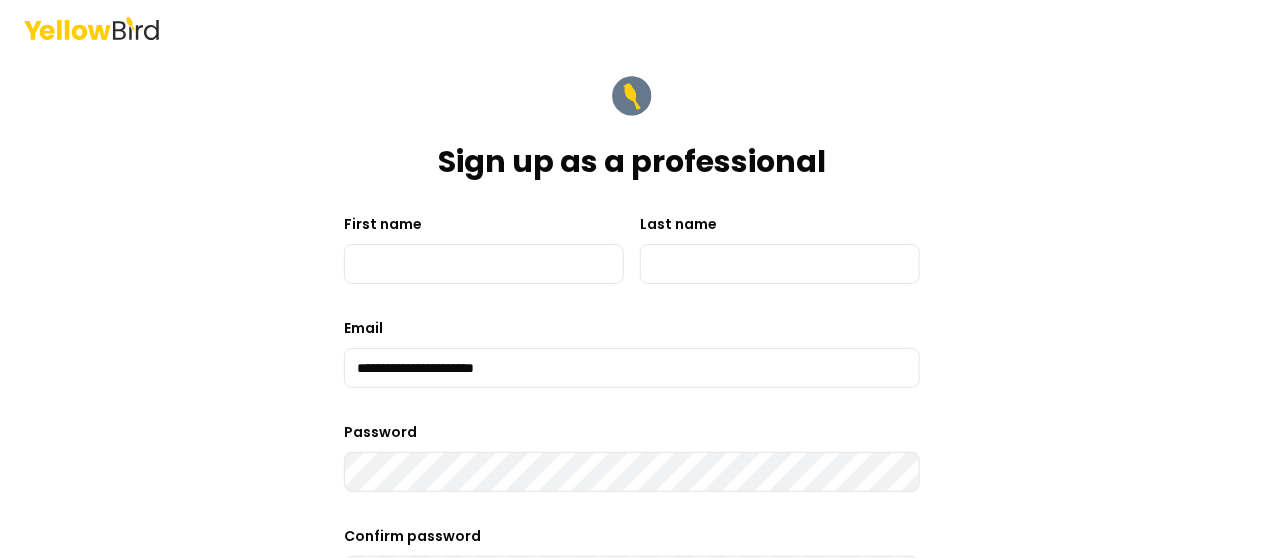 click on "First name" at bounding box center [484, 248] 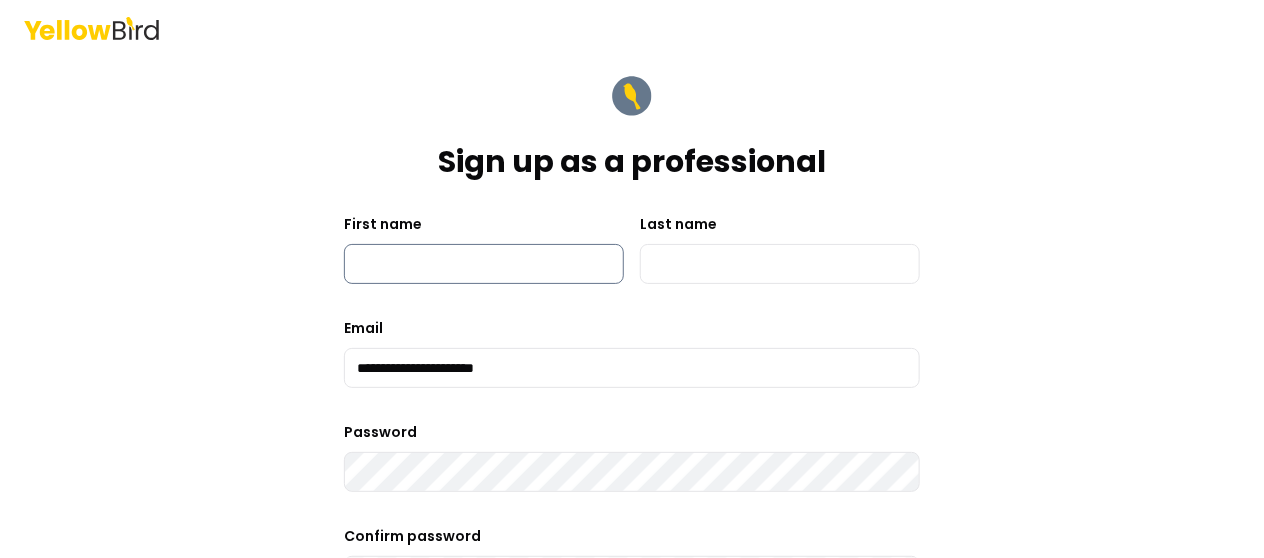 click on "First name" at bounding box center (484, 264) 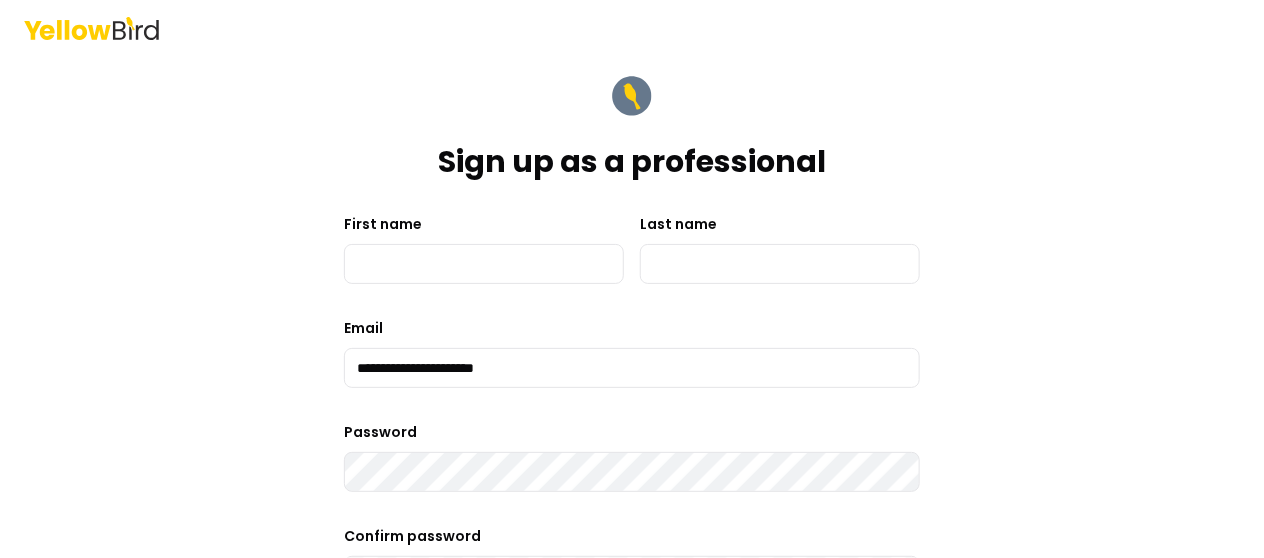 type on "********" 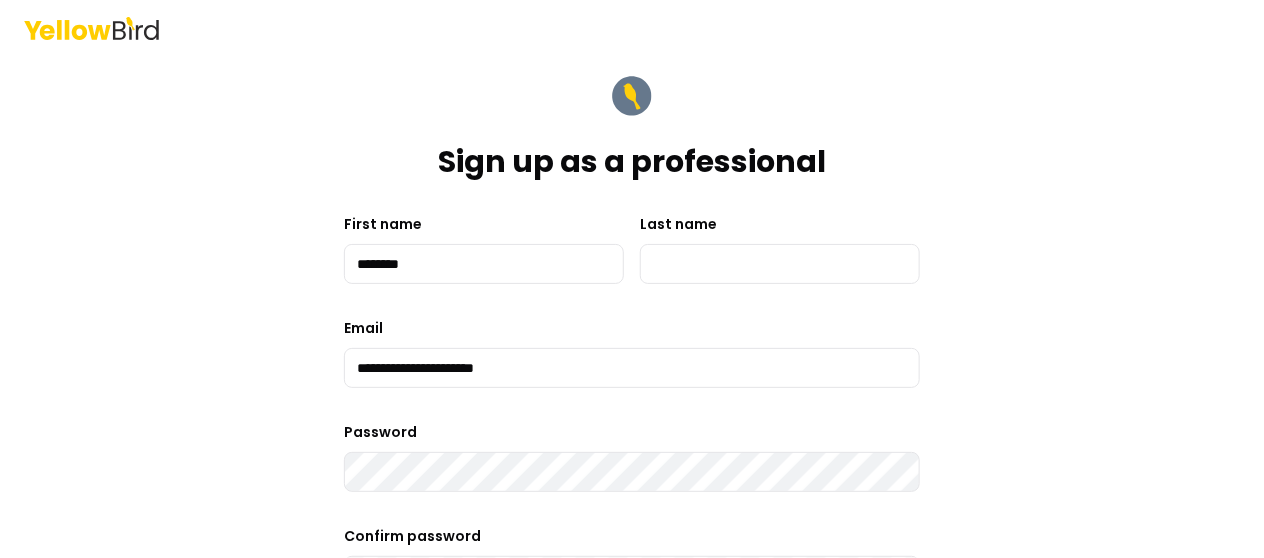 type on "****" 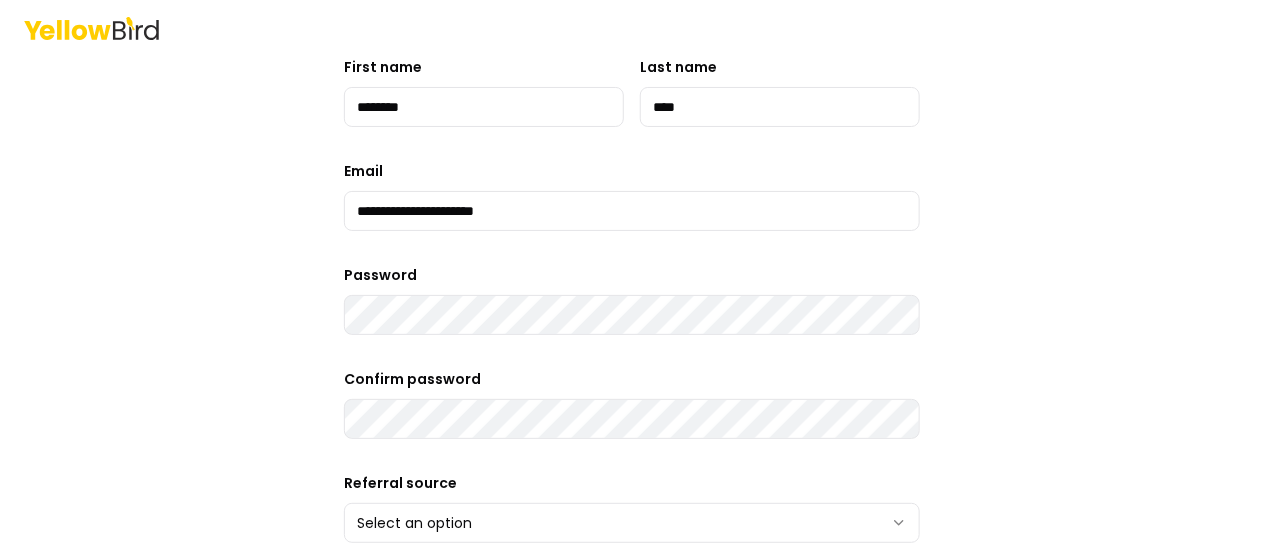 scroll, scrollTop: 200, scrollLeft: 0, axis: vertical 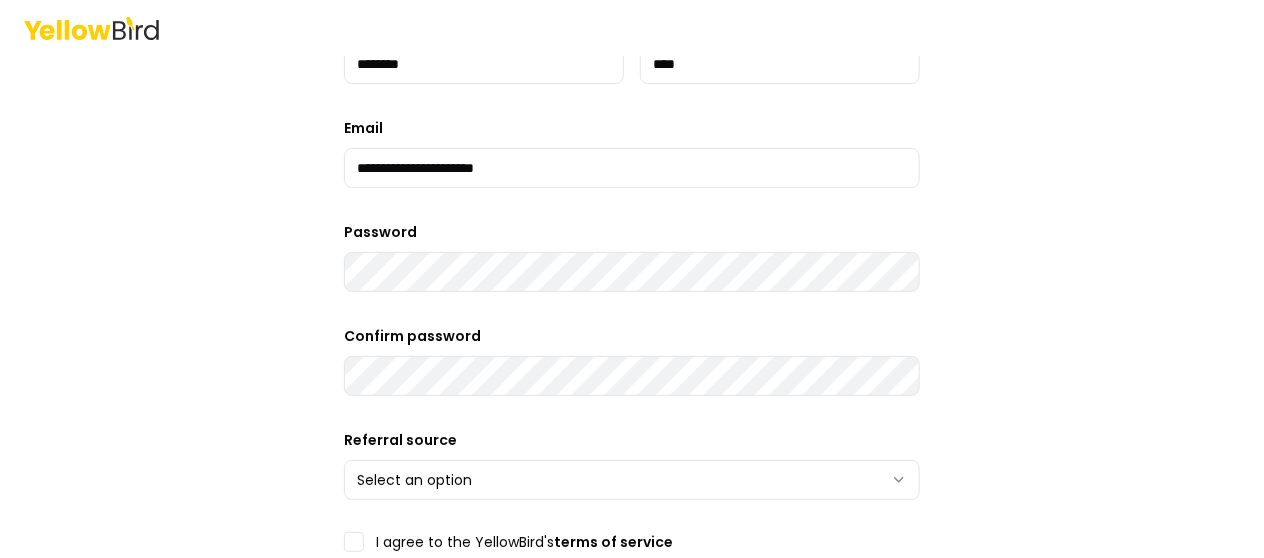 click on "Sign up as a professional First name [FIRST] Last name [LAST] Email [EMAIL] Password Confirm password Referral source Select an option [REFERRAL] [REFERRAL] [REFERRAL] [REFERRAL] [REFERRAL] [REFERRAL] [REFERRAL] [REFERRAL] I agree to the YellowBird's terms of service Sign up Already have an account? Log in Trusted by" at bounding box center (632, 279) 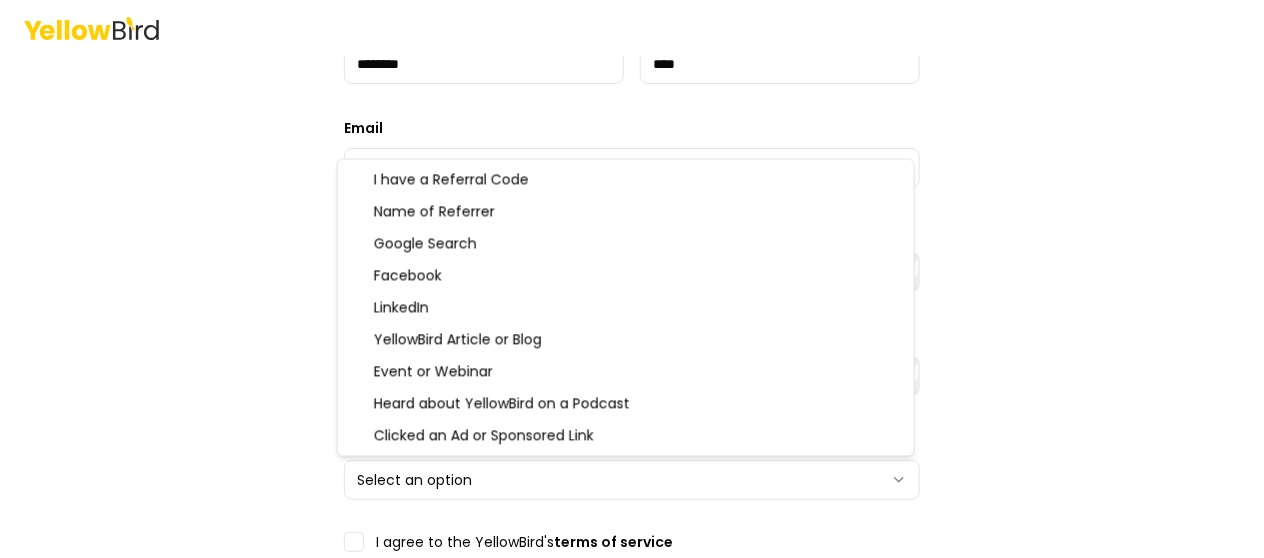 select on "******" 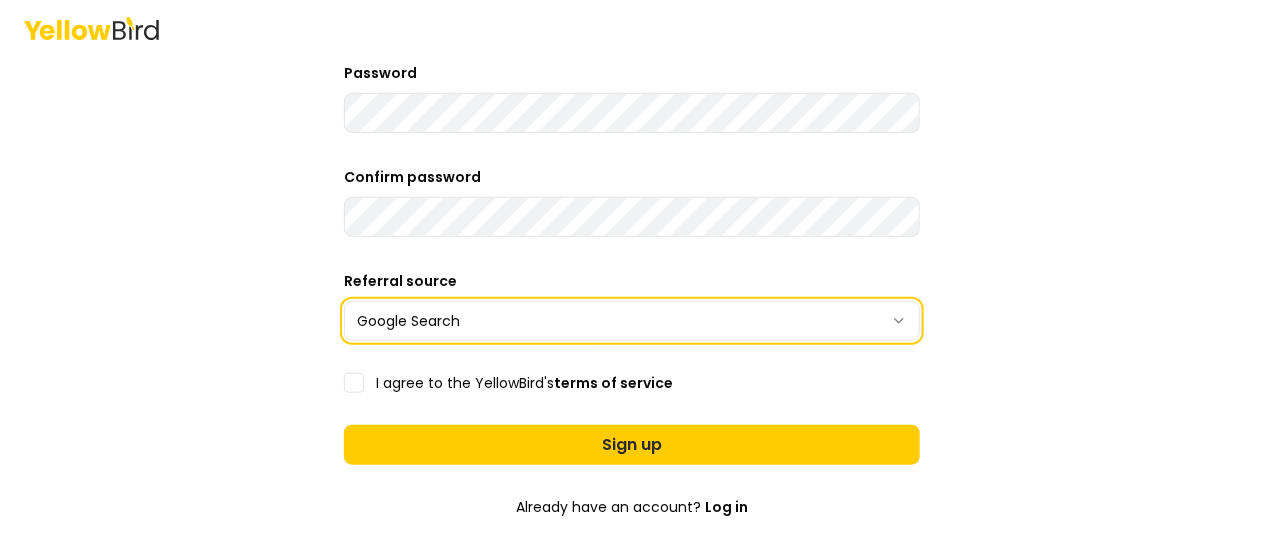 scroll, scrollTop: 400, scrollLeft: 0, axis: vertical 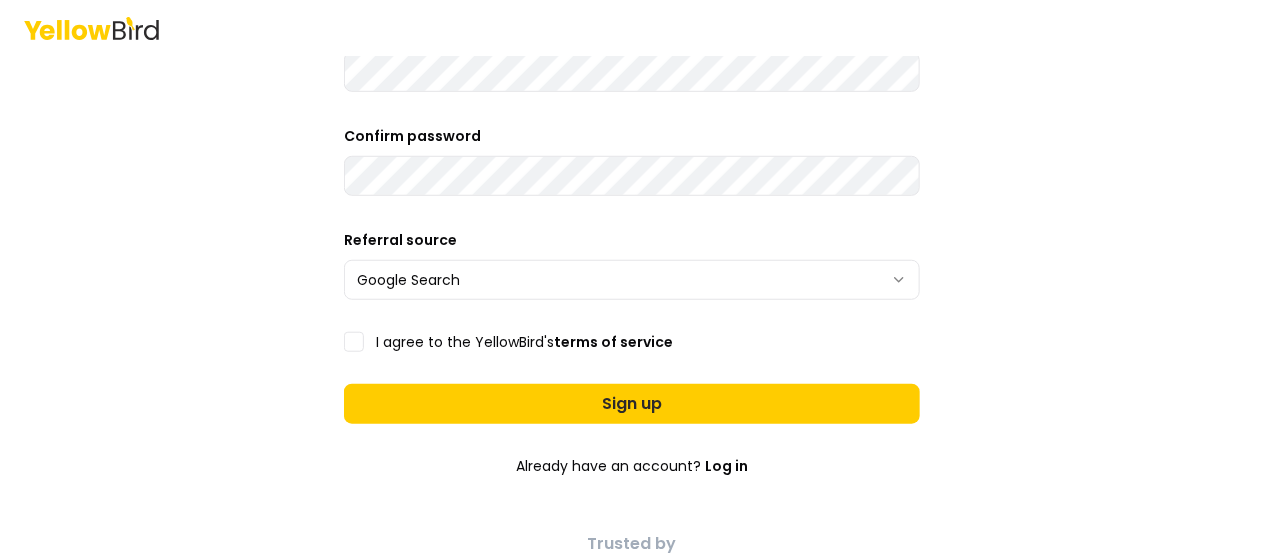 click on "I agree to the YellowBird's  terms of service" at bounding box center (354, 342) 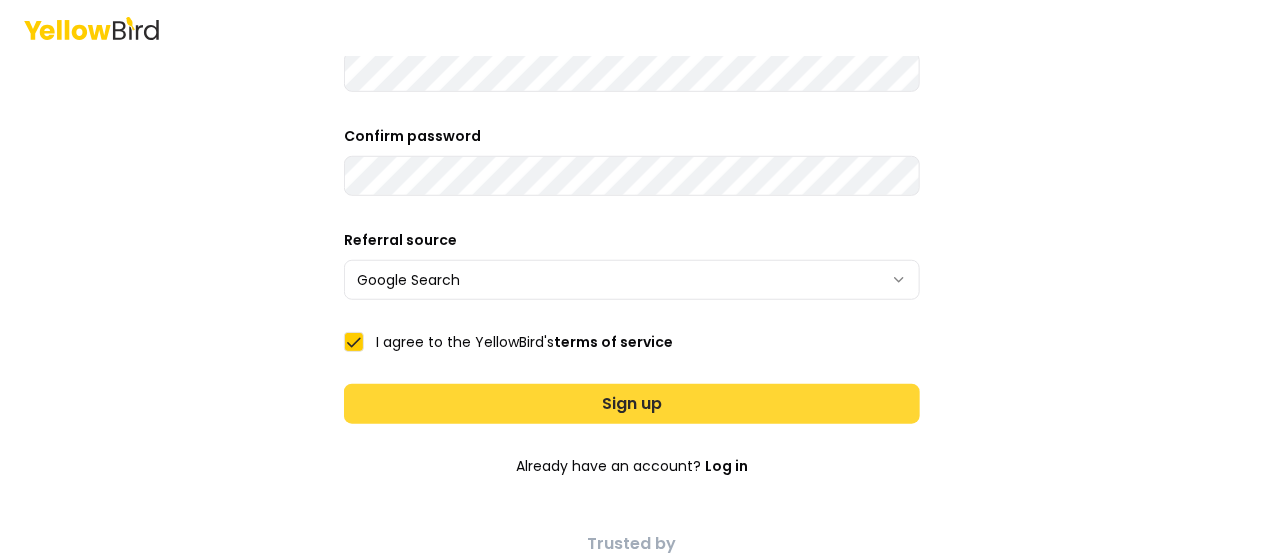 click on "Sign up" at bounding box center [632, 404] 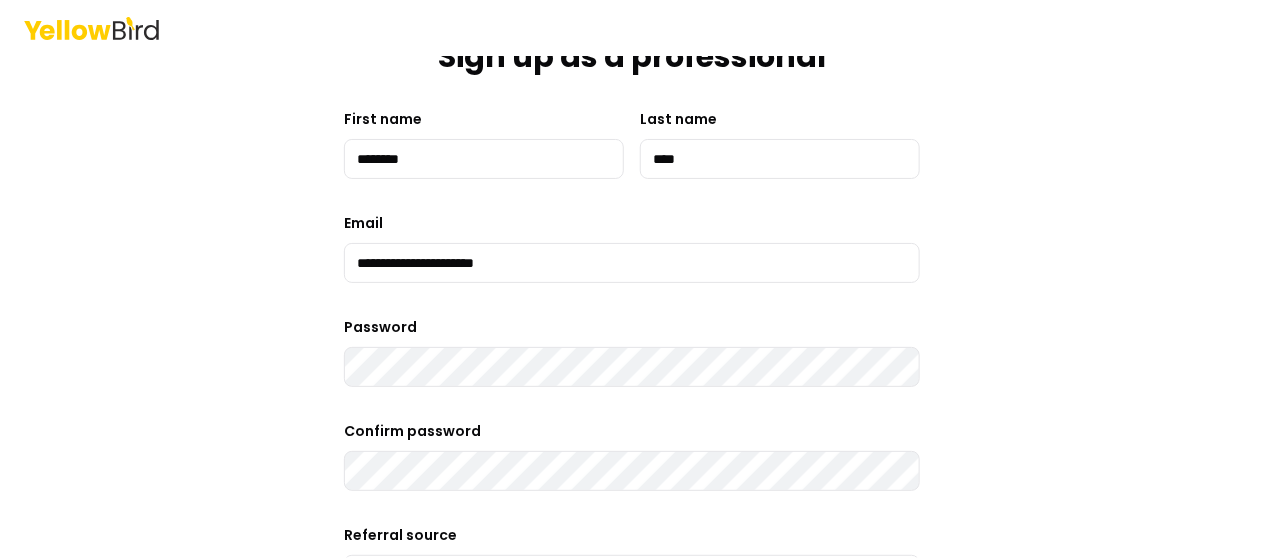 scroll, scrollTop: 100, scrollLeft: 0, axis: vertical 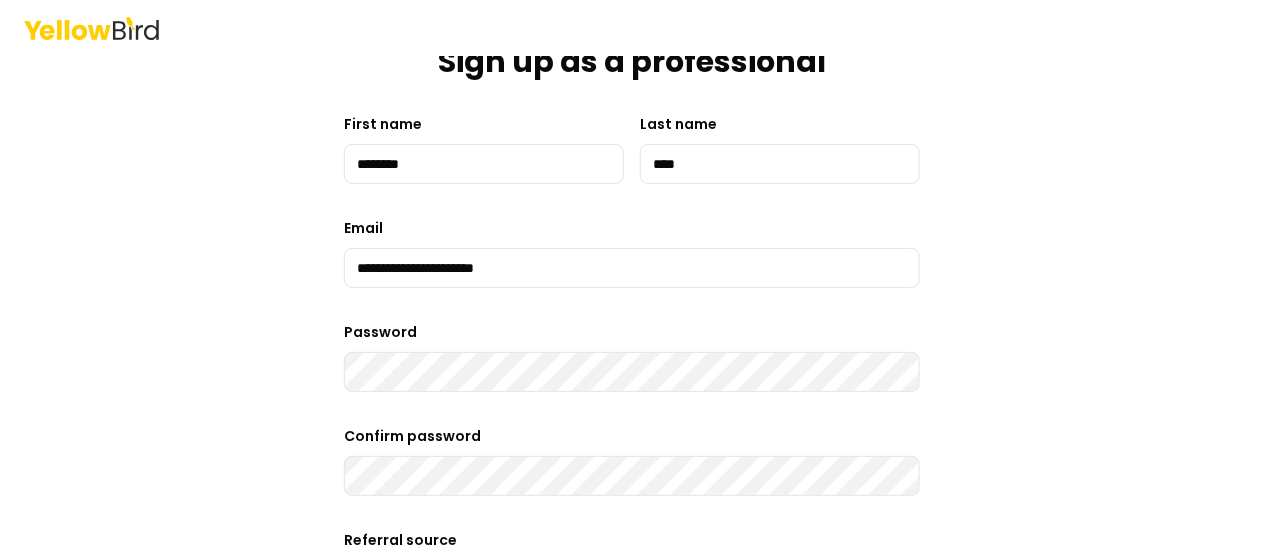 click on "Sign up as a professional First name [FIRST] Last name [LAST] Email [EMAIL] Password Confirm password Referral source Google Search [REFERRAL] [REFERRAL] [REFERRAL] [REFERRAL] [REFERRAL] [REFERRAL] [REFERRAL] [REFERRAL] I agree to the YellowBird's terms of service Something went wrong. Please try again Sign up Already have an account? Log in Trusted by" at bounding box center (632, 279) 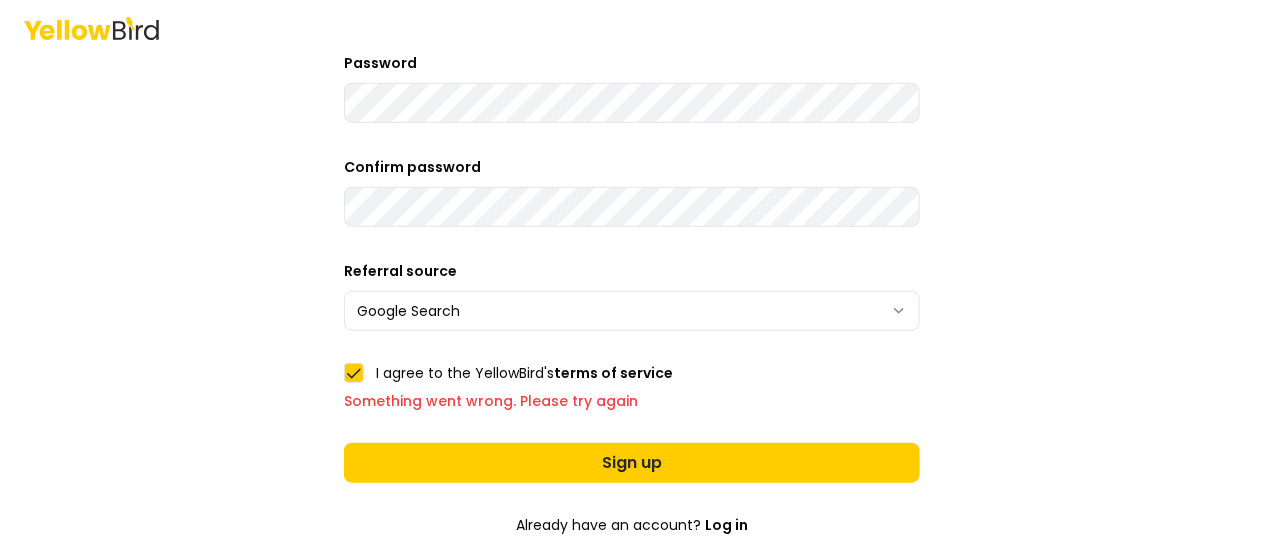 scroll, scrollTop: 400, scrollLeft: 0, axis: vertical 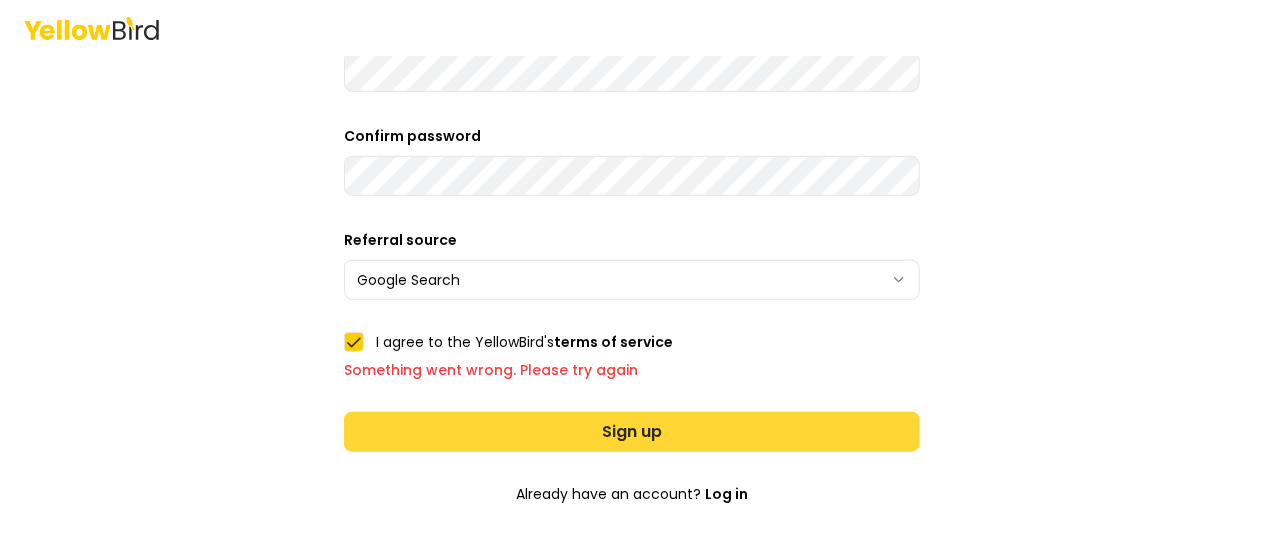 click on "Sign up" at bounding box center [632, 432] 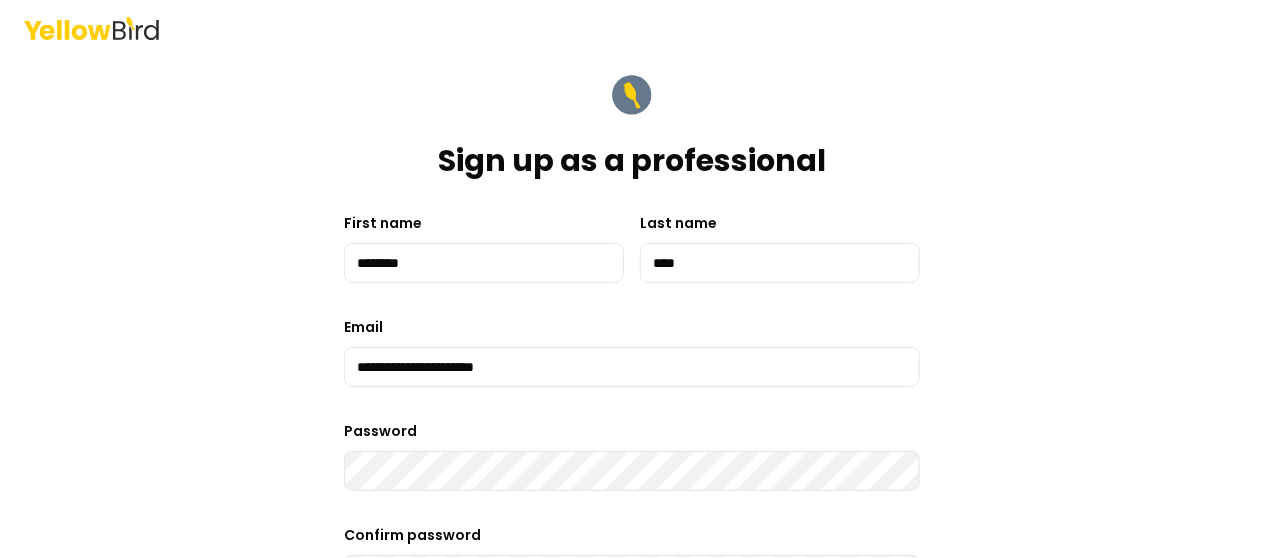 scroll, scrollTop: 0, scrollLeft: 0, axis: both 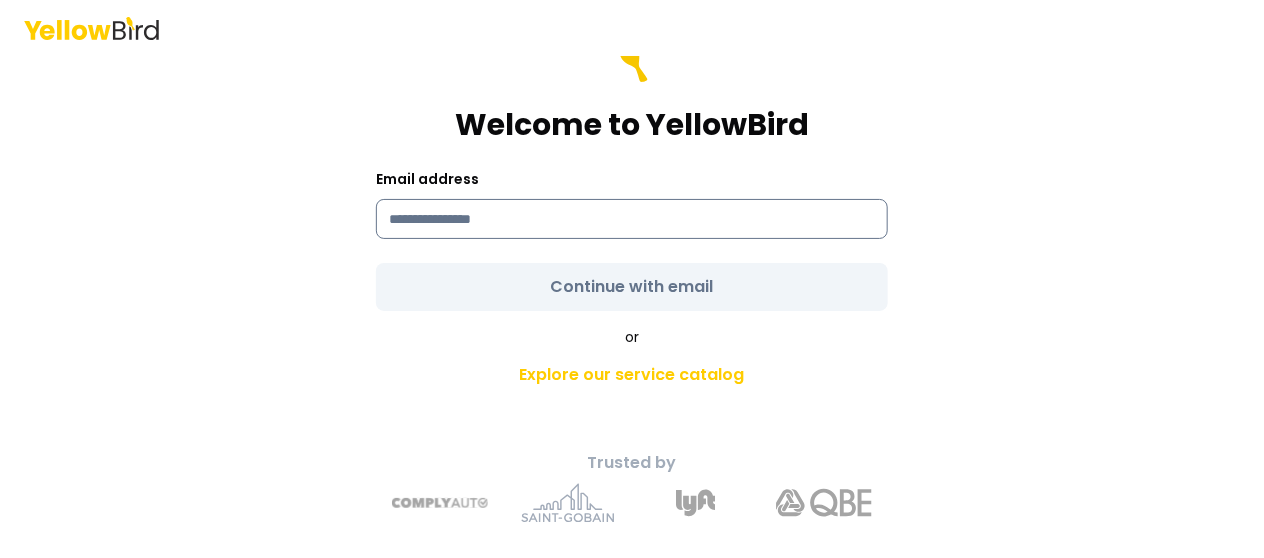 click at bounding box center (632, 219) 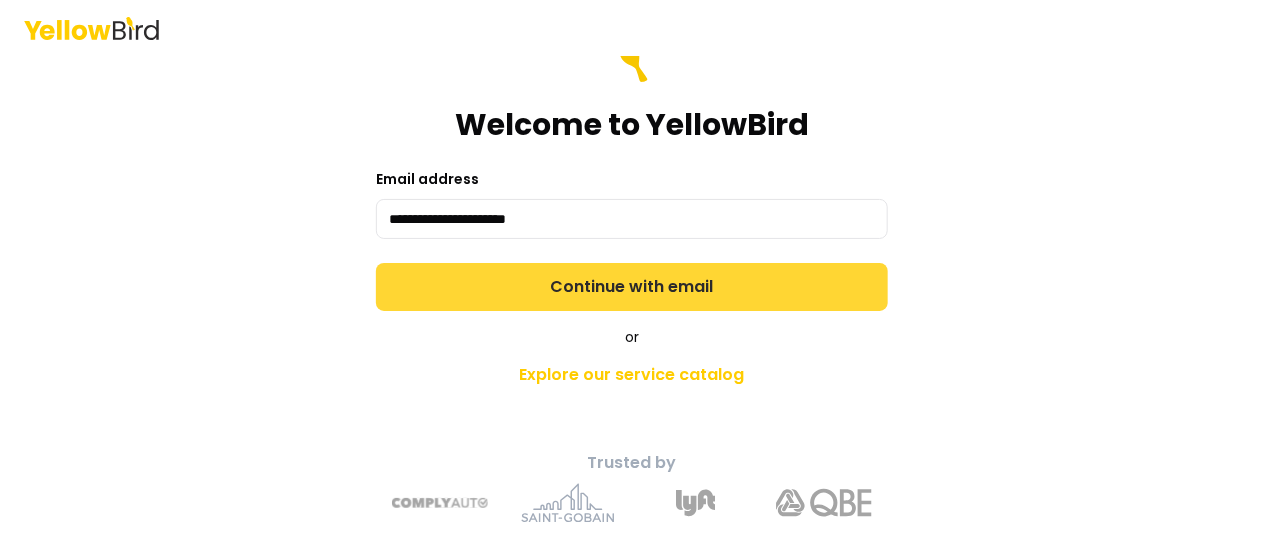 click on "Continue with email" at bounding box center [632, 287] 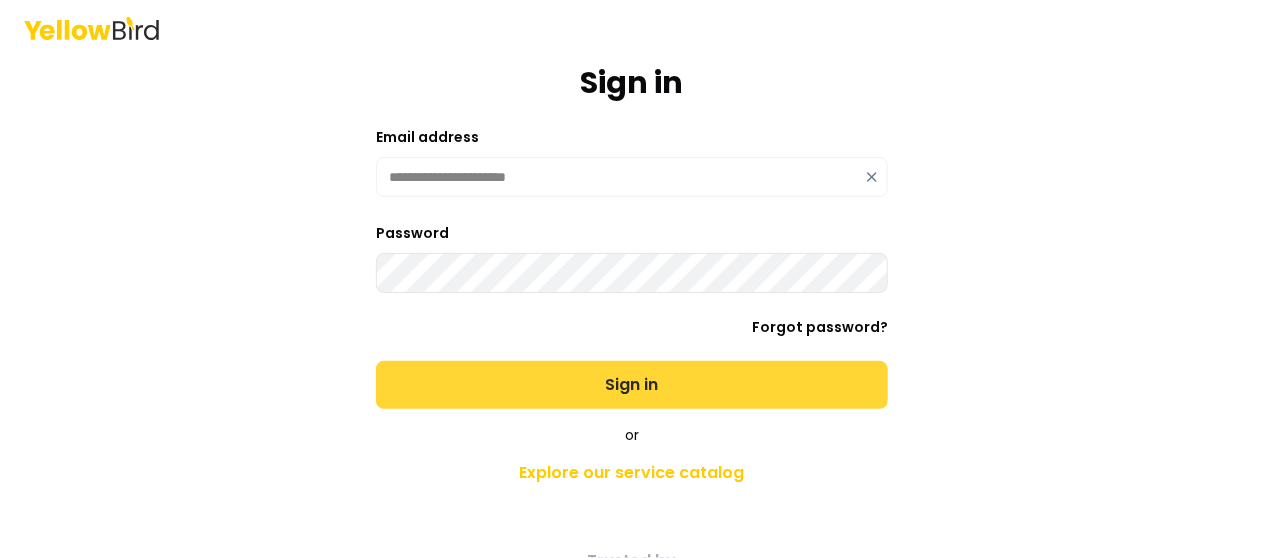 click on "Sign in" at bounding box center (632, 385) 